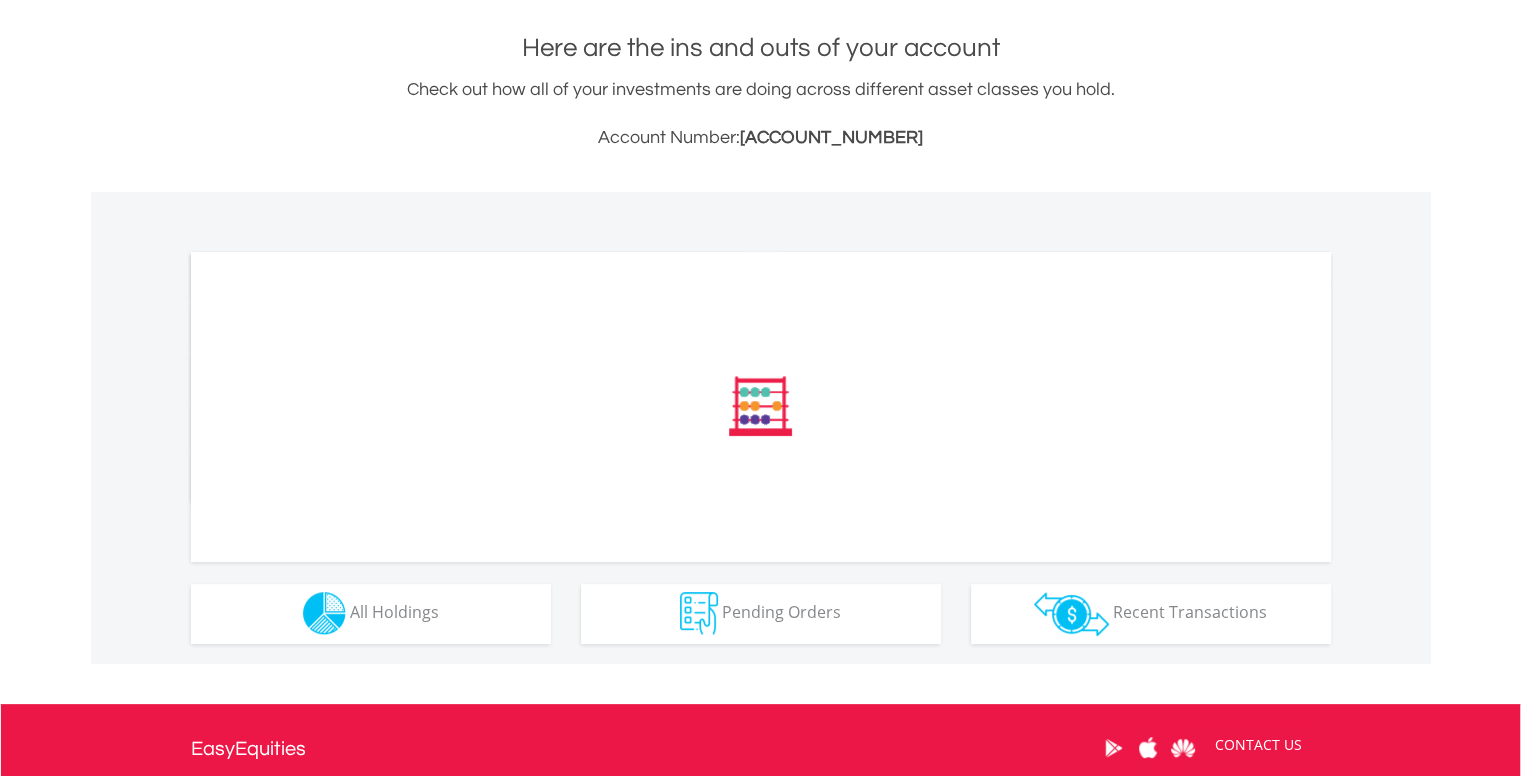 scroll, scrollTop: 376, scrollLeft: 0, axis: vertical 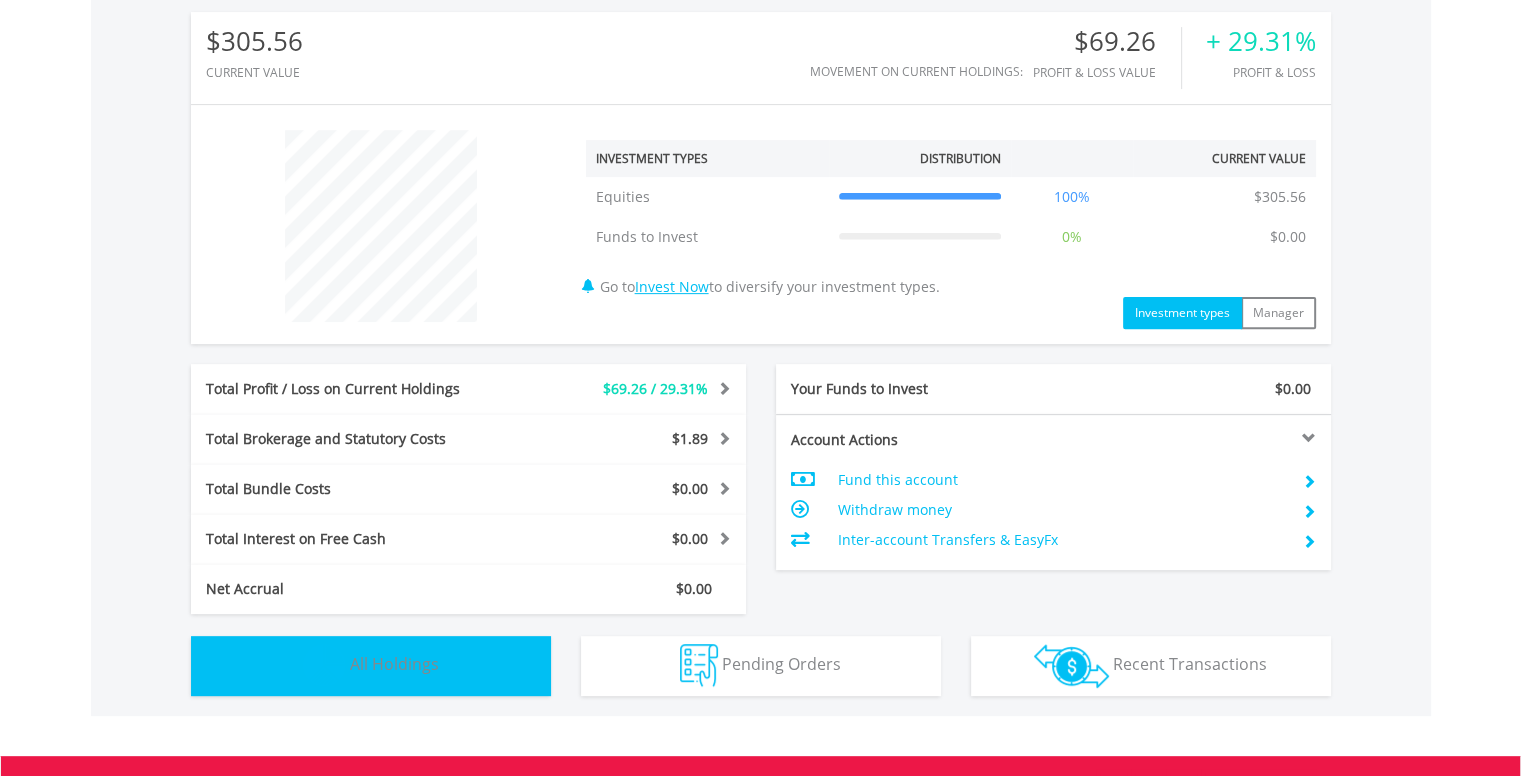 click on "Holdings
All Holdings" at bounding box center [371, 666] 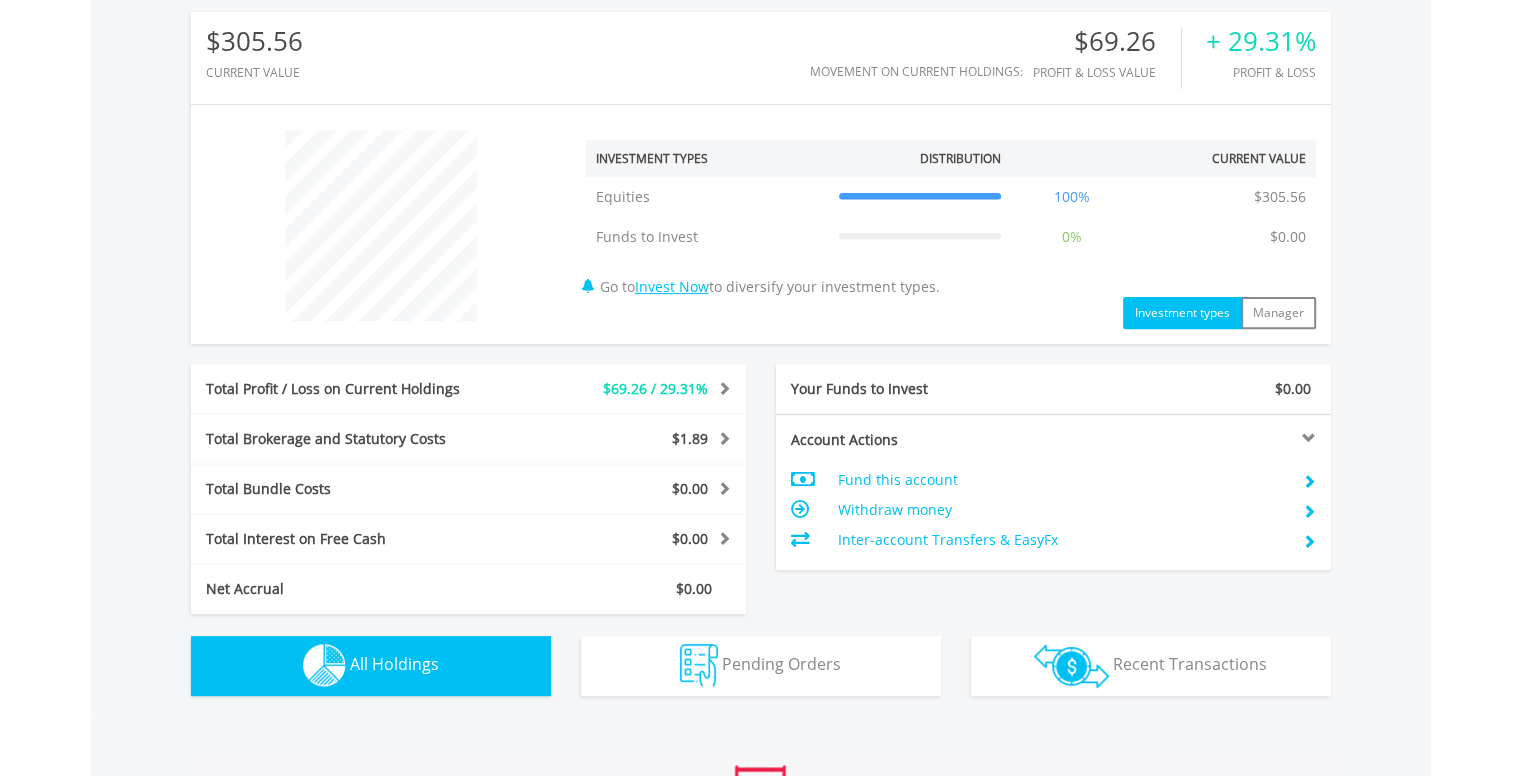 scroll, scrollTop: 1401, scrollLeft: 0, axis: vertical 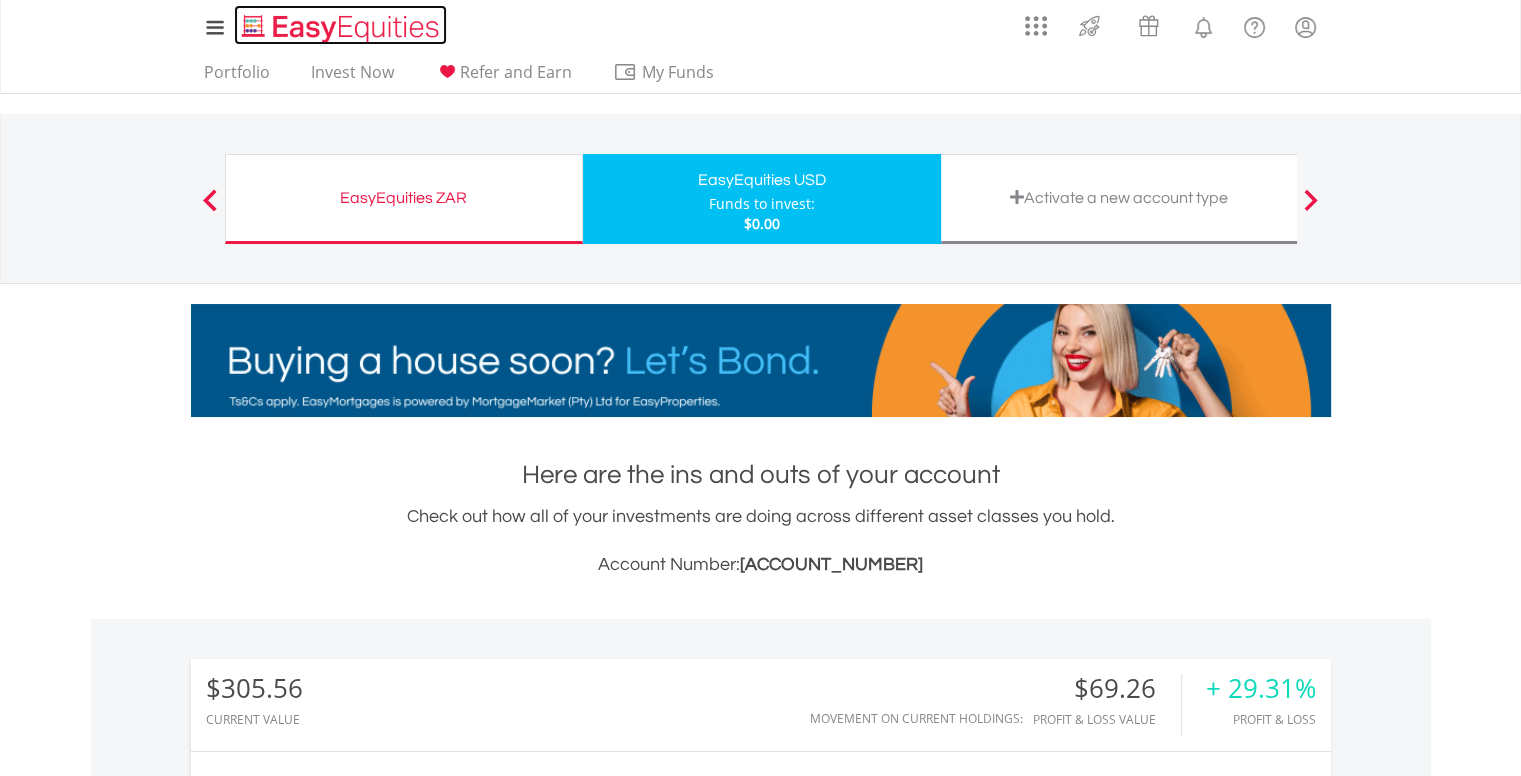 click at bounding box center (342, 28) 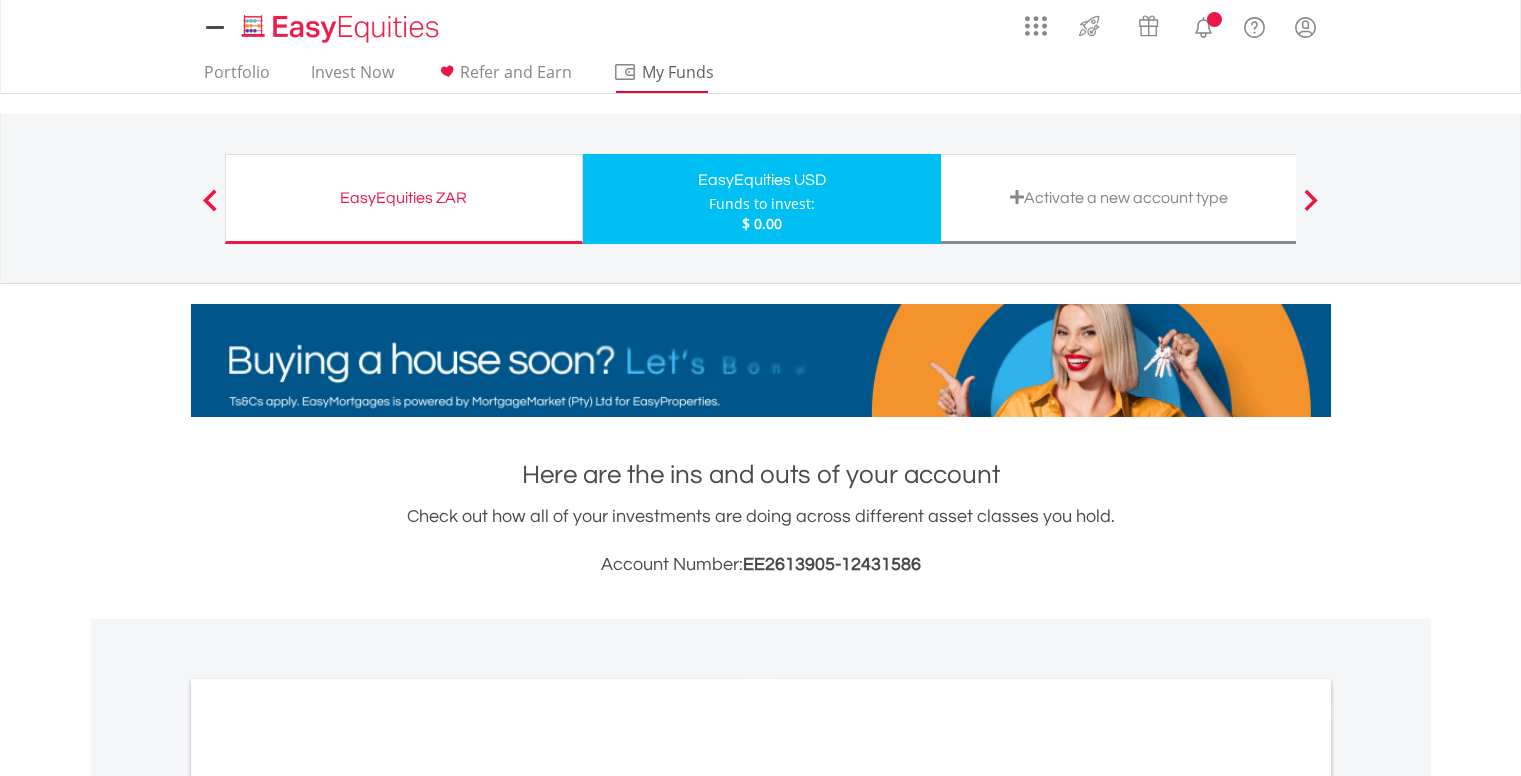 scroll, scrollTop: 0, scrollLeft: 0, axis: both 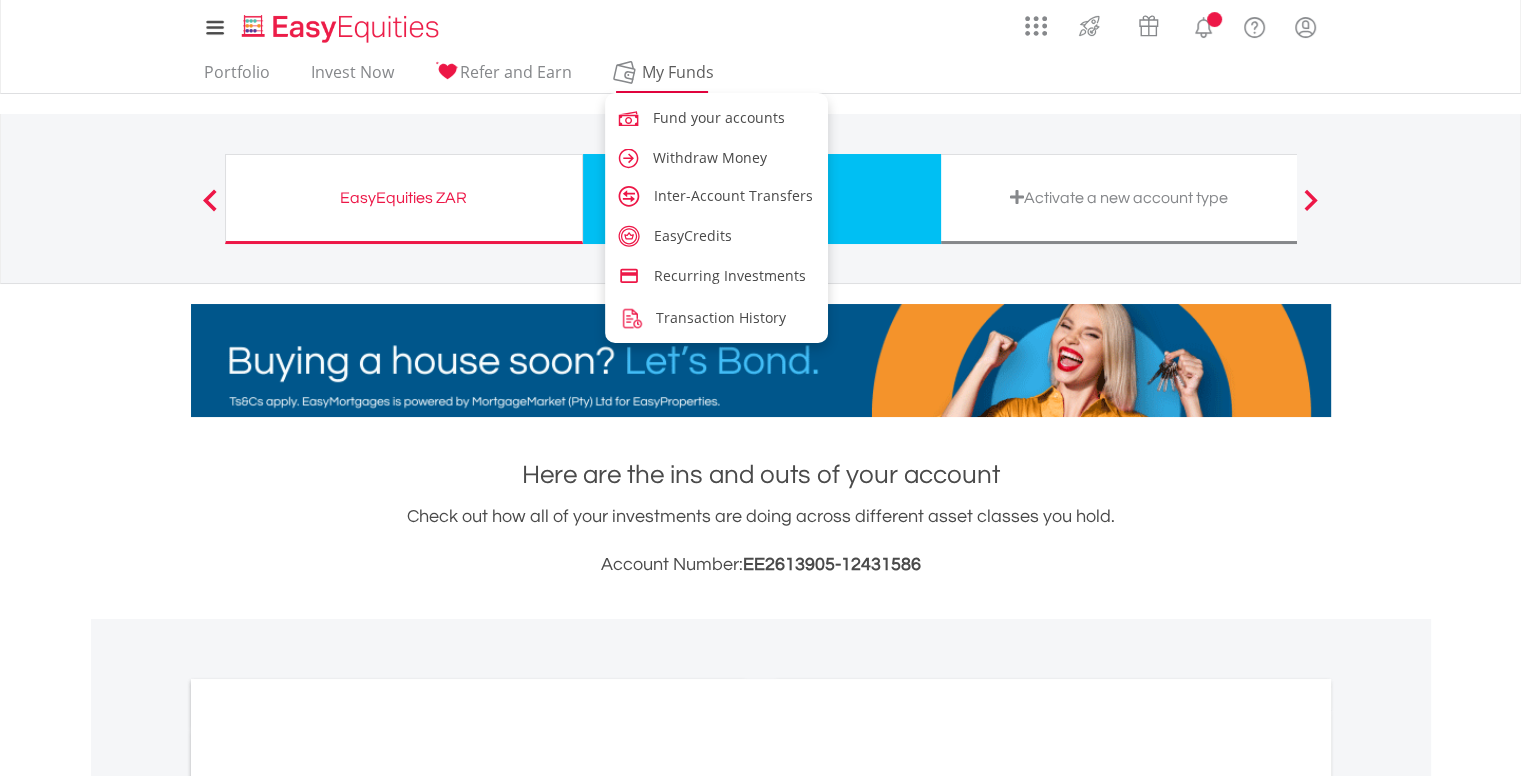 click on "My Funds" at bounding box center [678, 72] 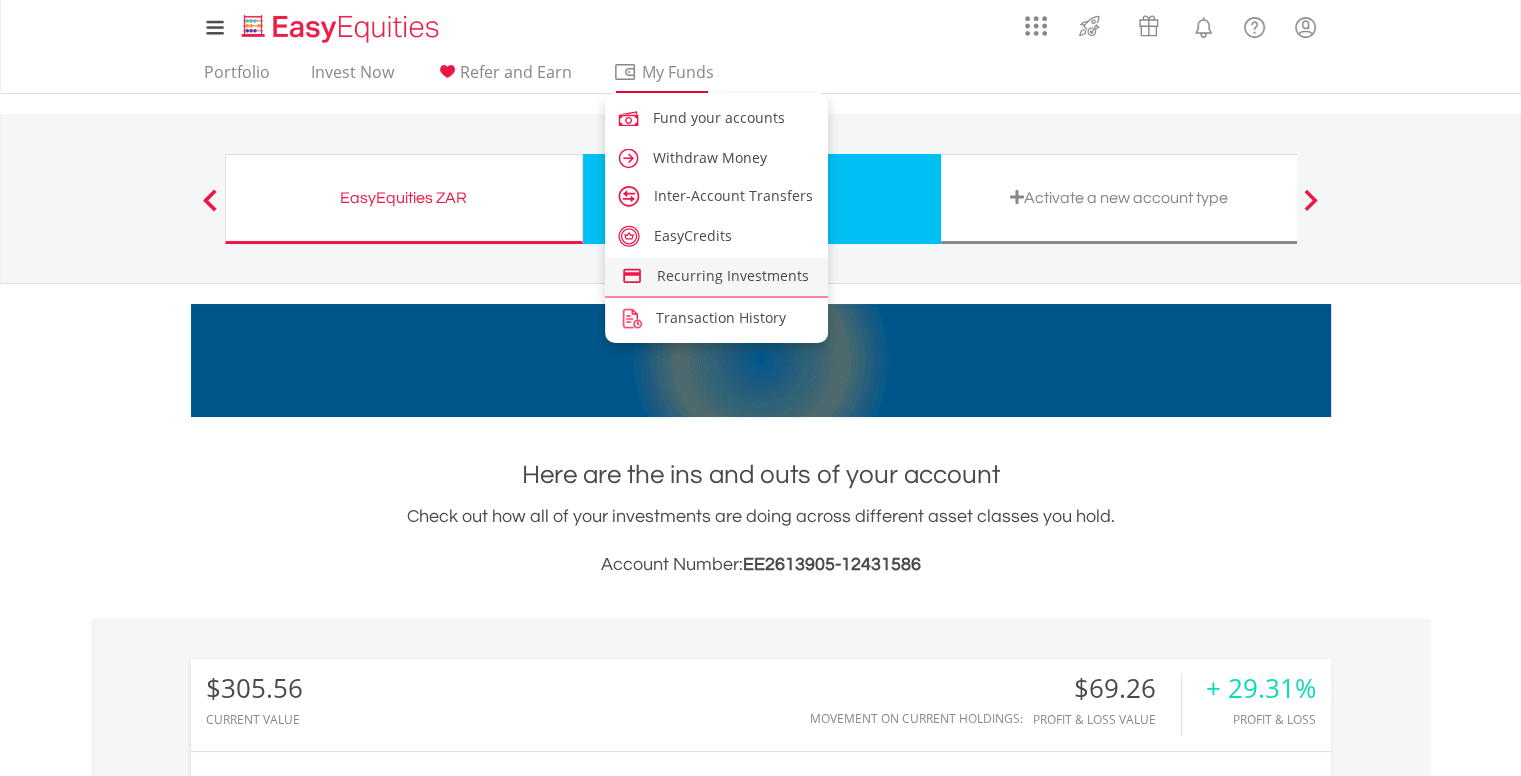scroll, scrollTop: 999808, scrollLeft: 999620, axis: both 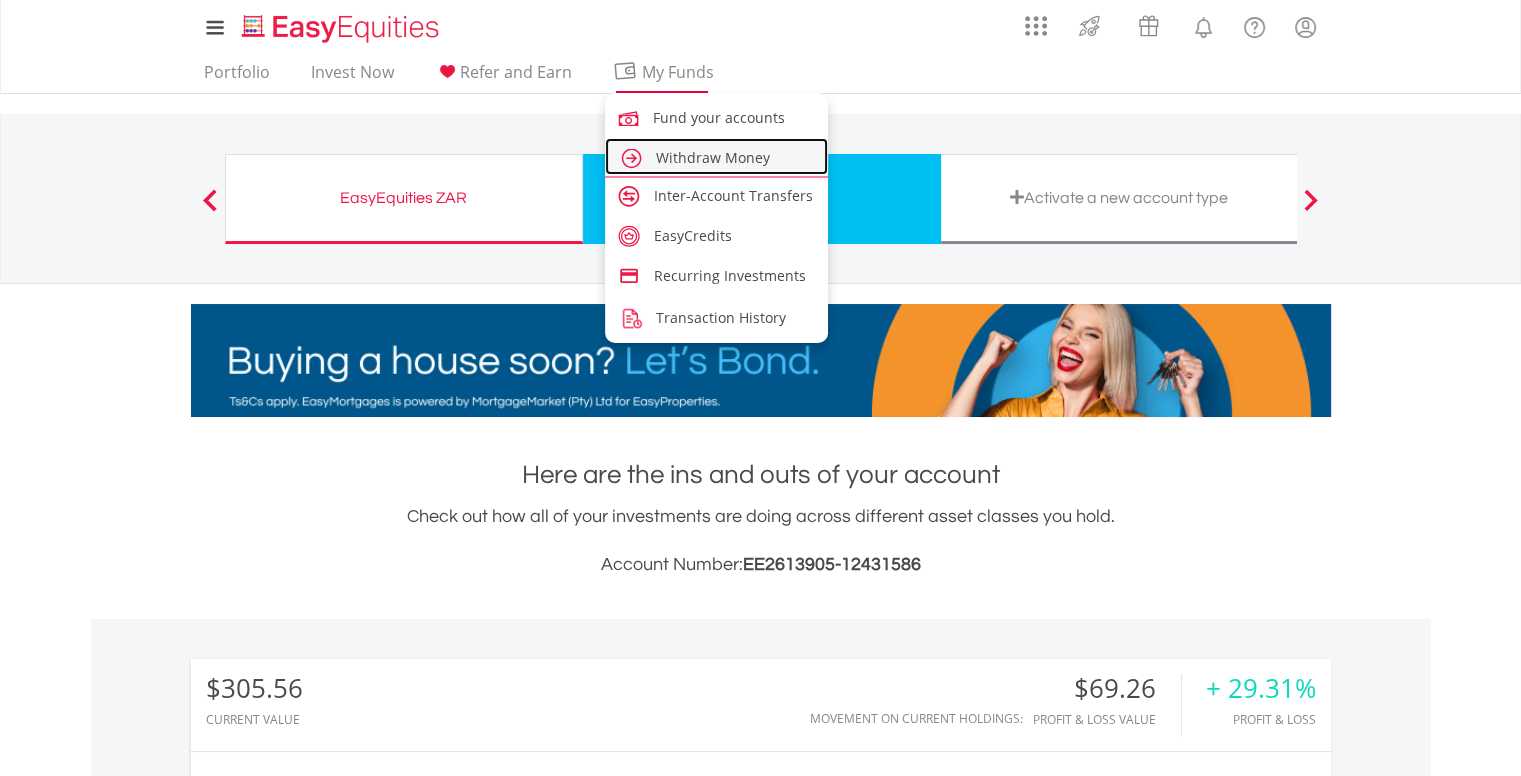click on "Withdraw Money" at bounding box center [717, 156] 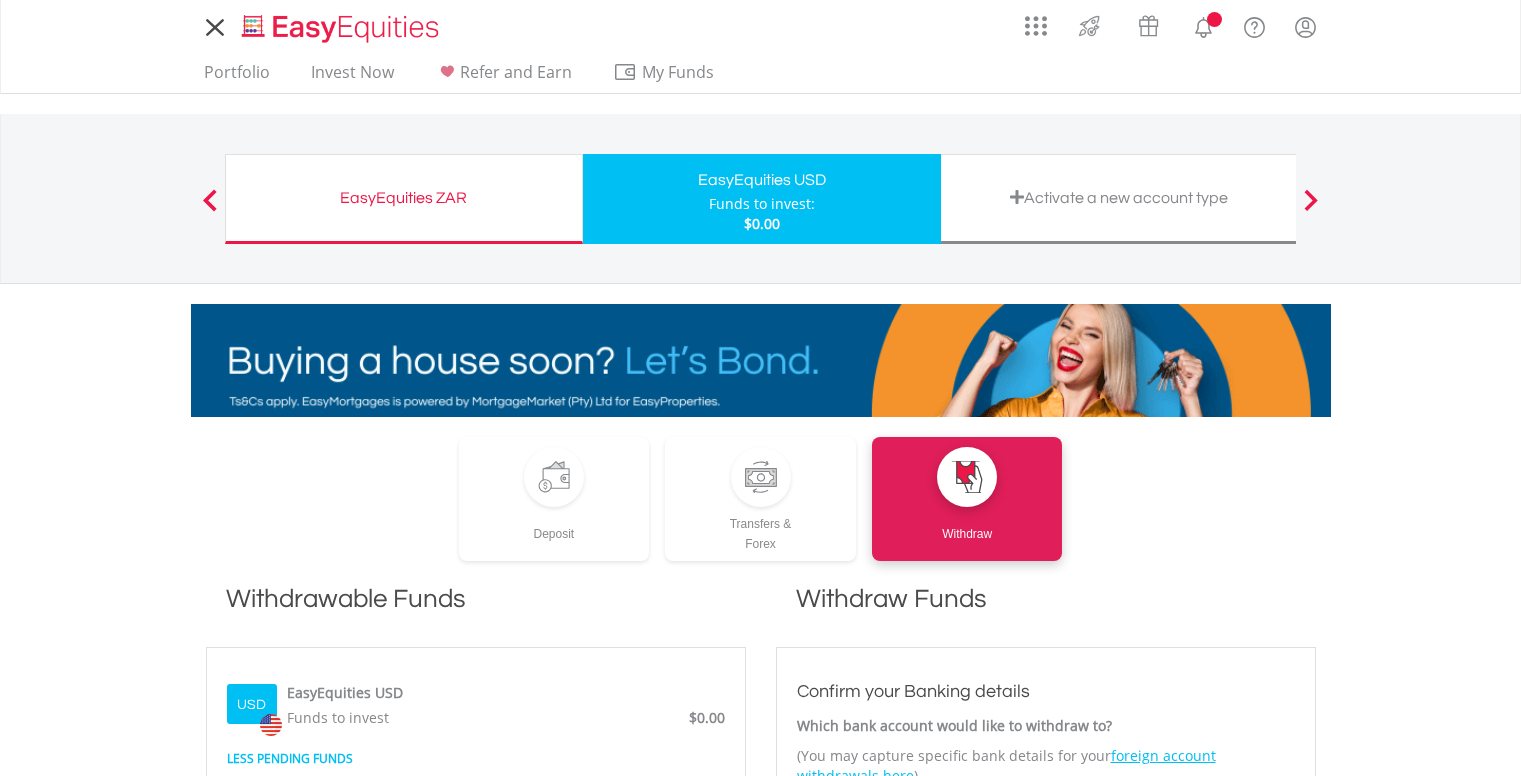 scroll, scrollTop: 0, scrollLeft: 0, axis: both 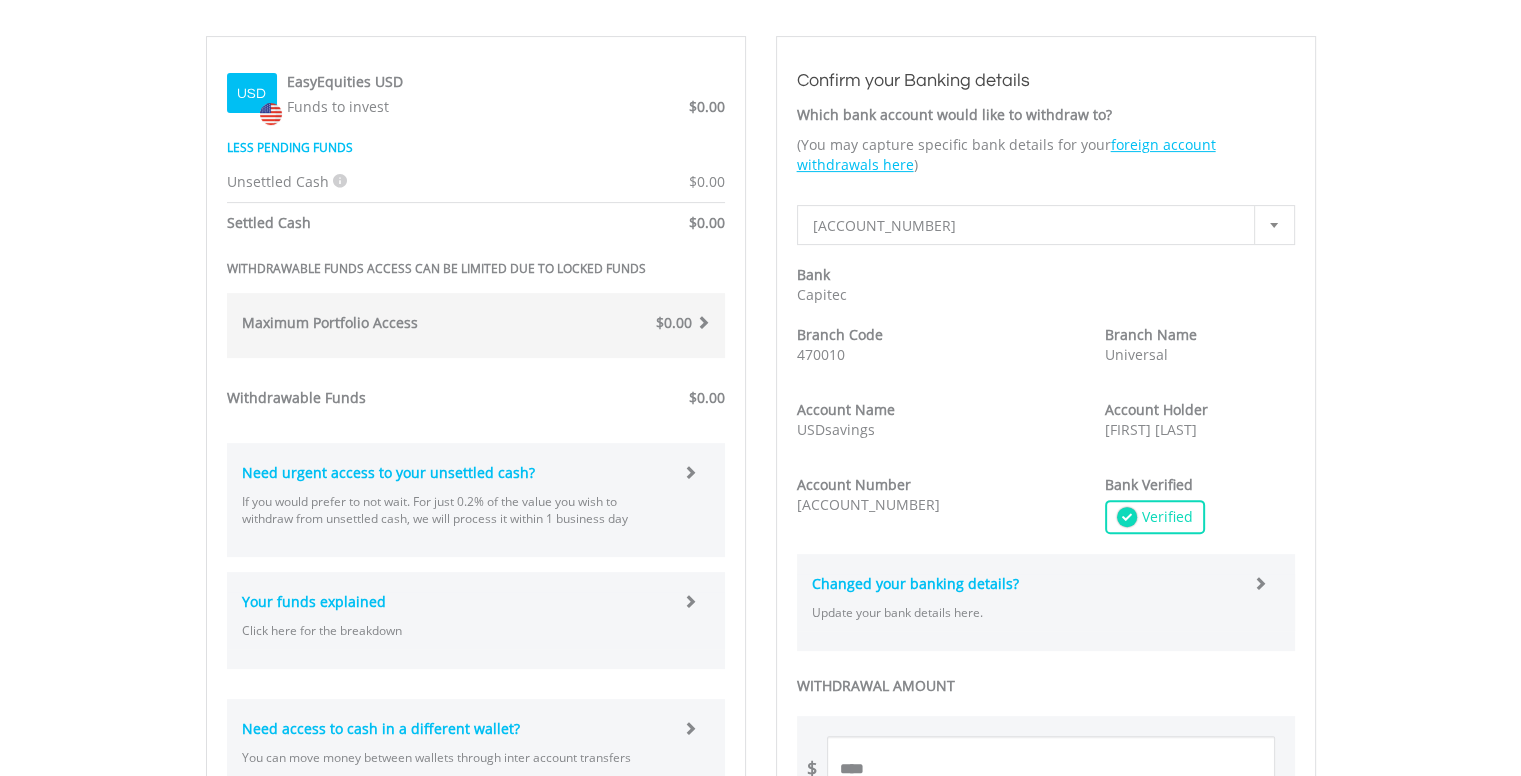 click at bounding box center [690, 472] 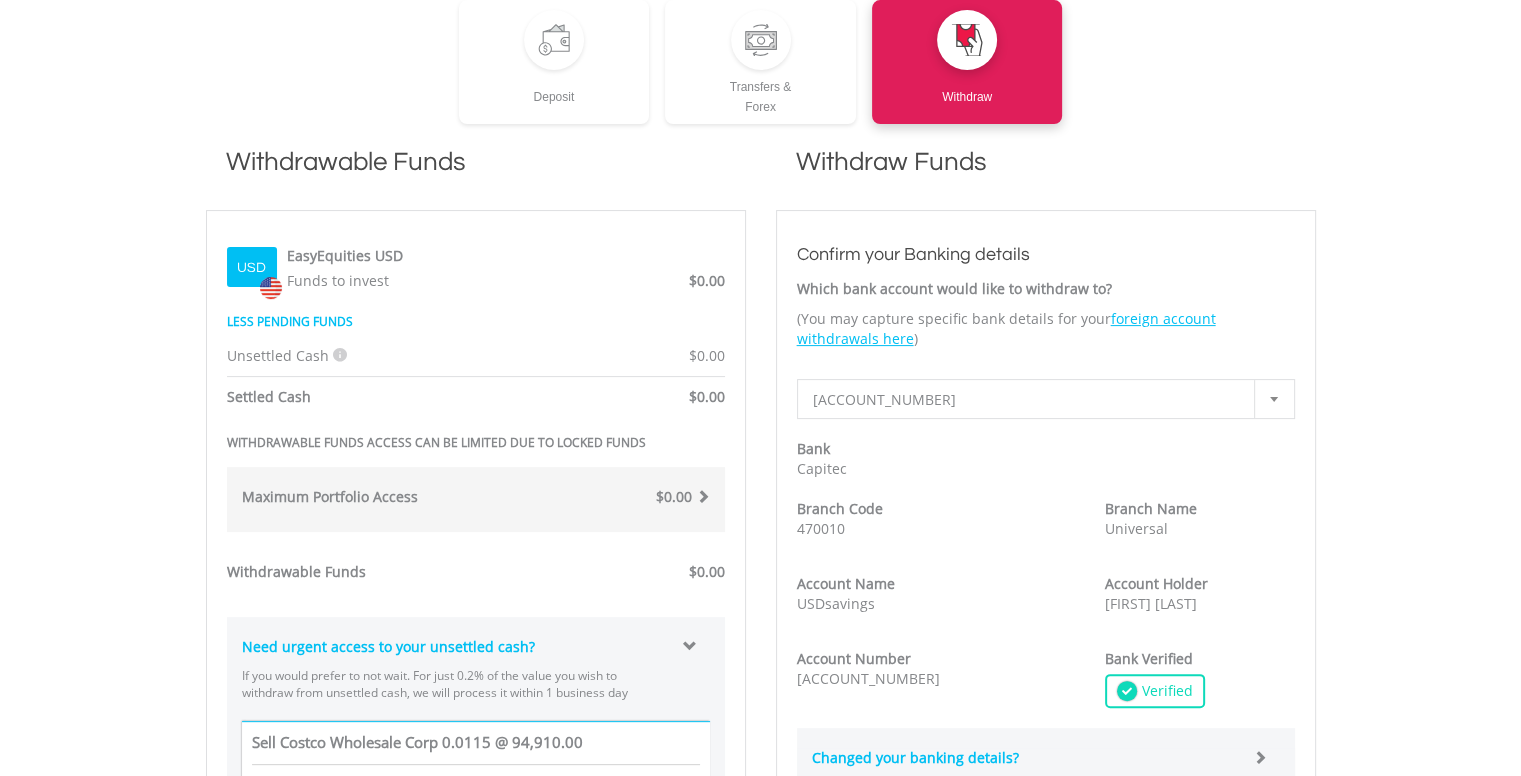 scroll, scrollTop: 427, scrollLeft: 0, axis: vertical 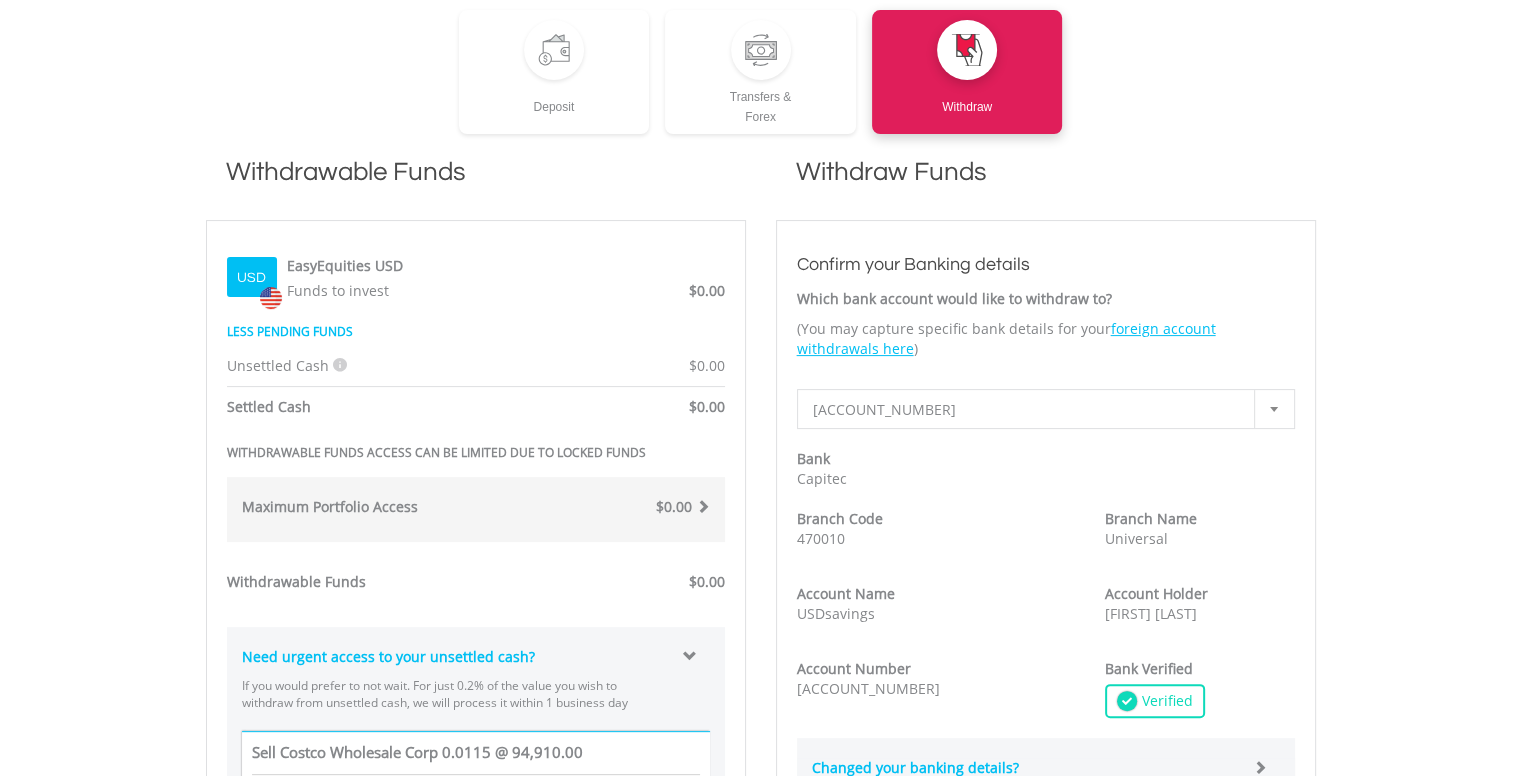 click at bounding box center (1274, 409) 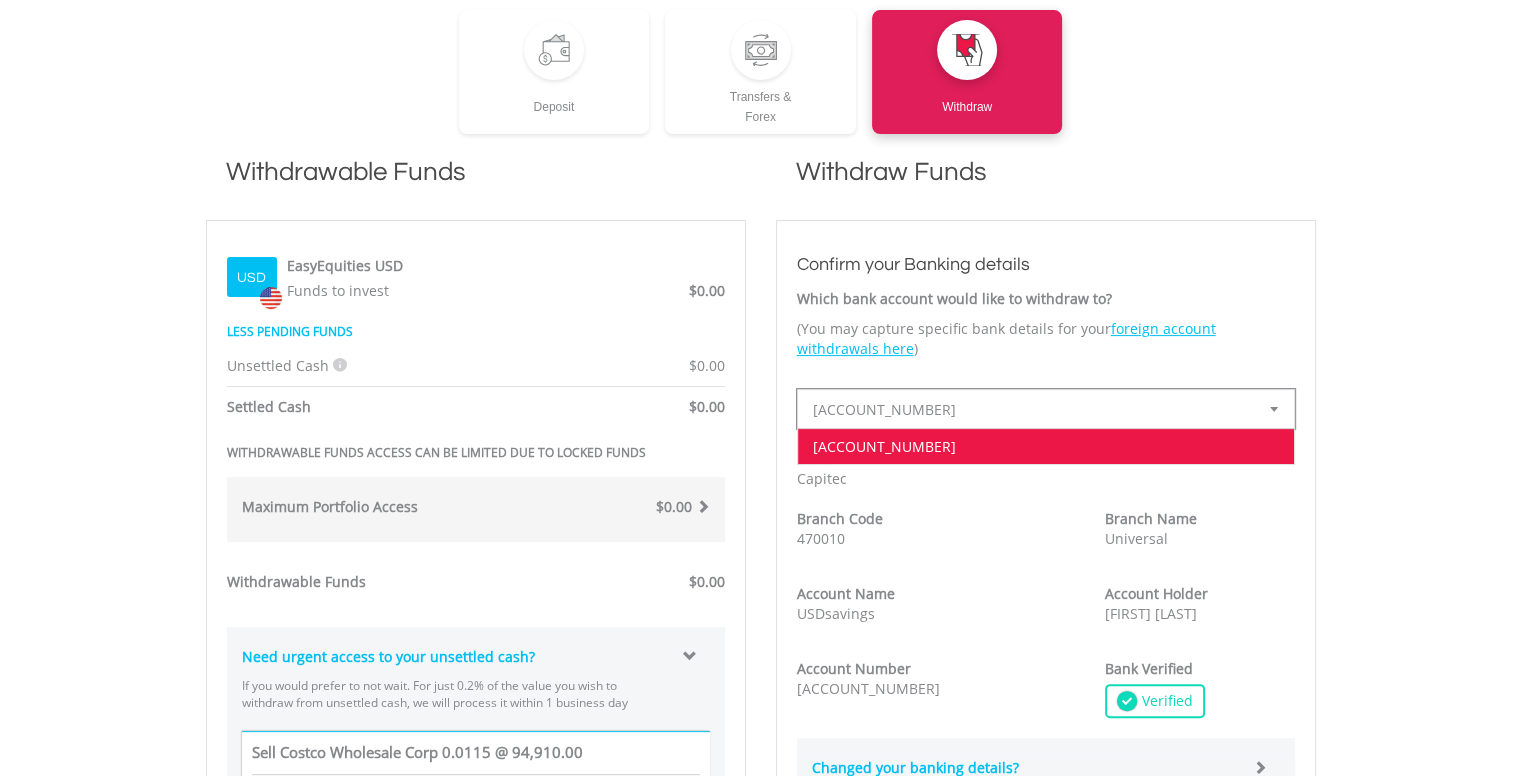 click at bounding box center [1274, 409] 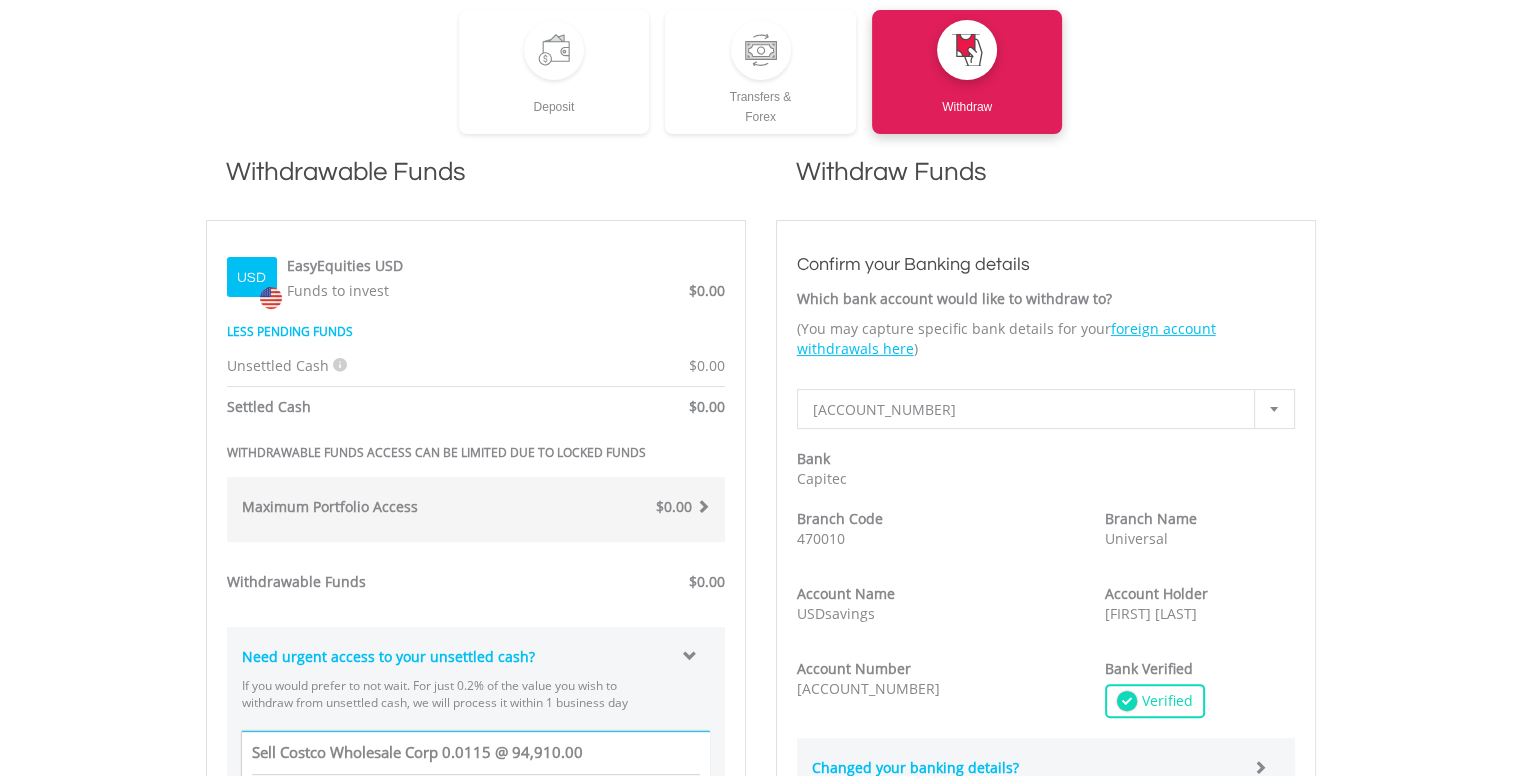 drag, startPoint x: 1520, startPoint y: 289, endPoint x: 1529, endPoint y: 302, distance: 15.811388 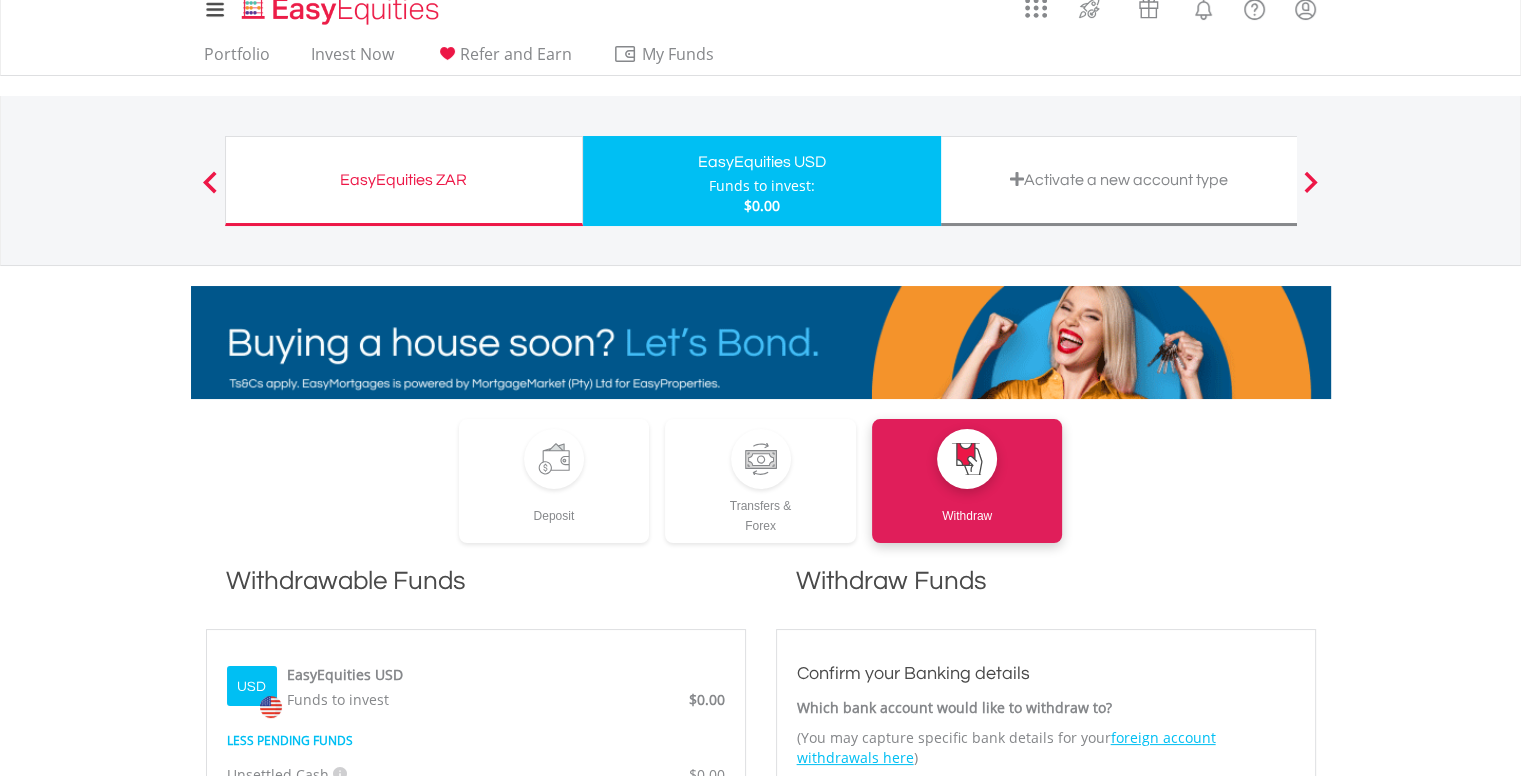 scroll, scrollTop: 0, scrollLeft: 0, axis: both 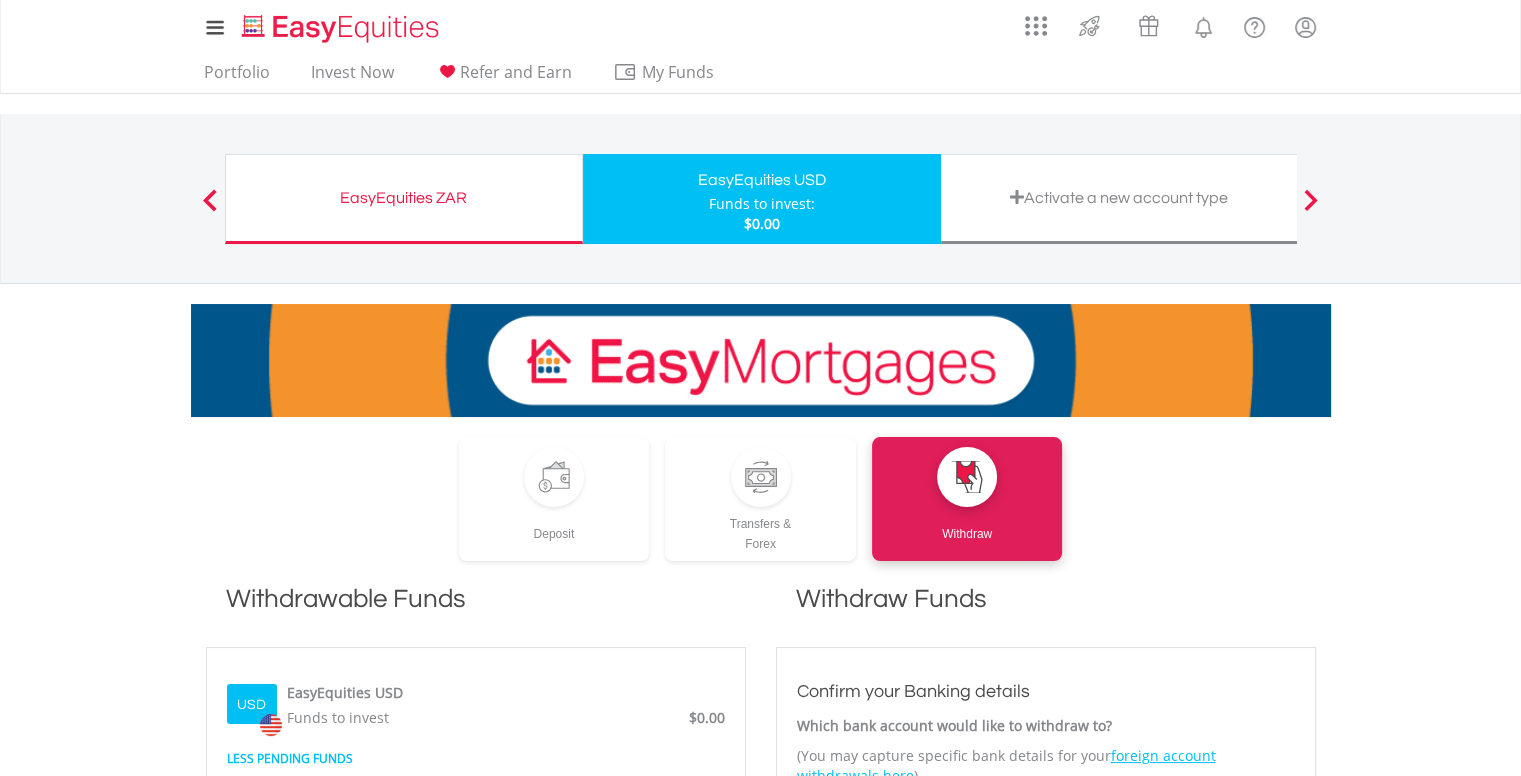 click on "EasyEquities ZAR
Funds to invest:
$0.00" at bounding box center [404, 199] 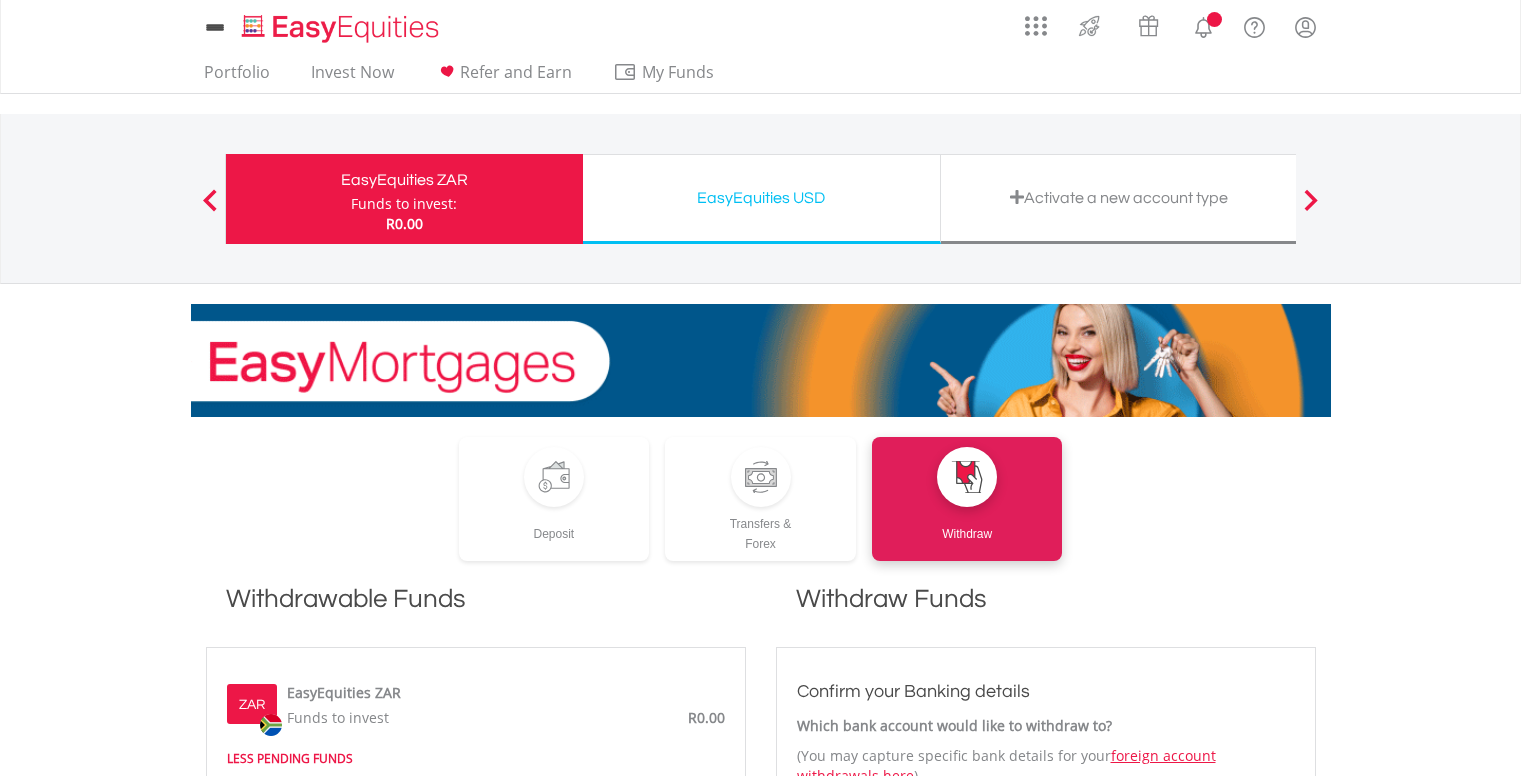 scroll, scrollTop: 0, scrollLeft: 0, axis: both 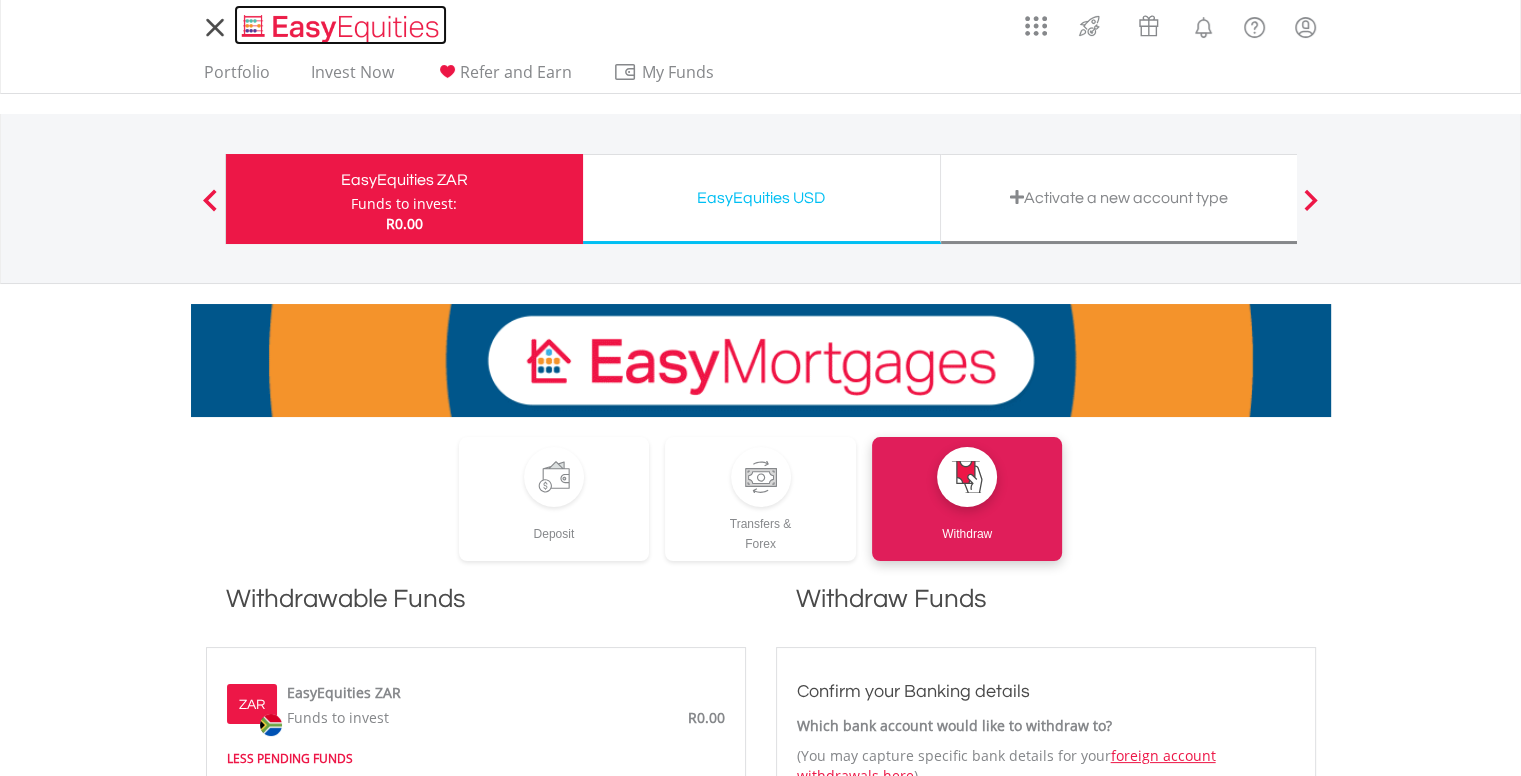 click at bounding box center [342, 28] 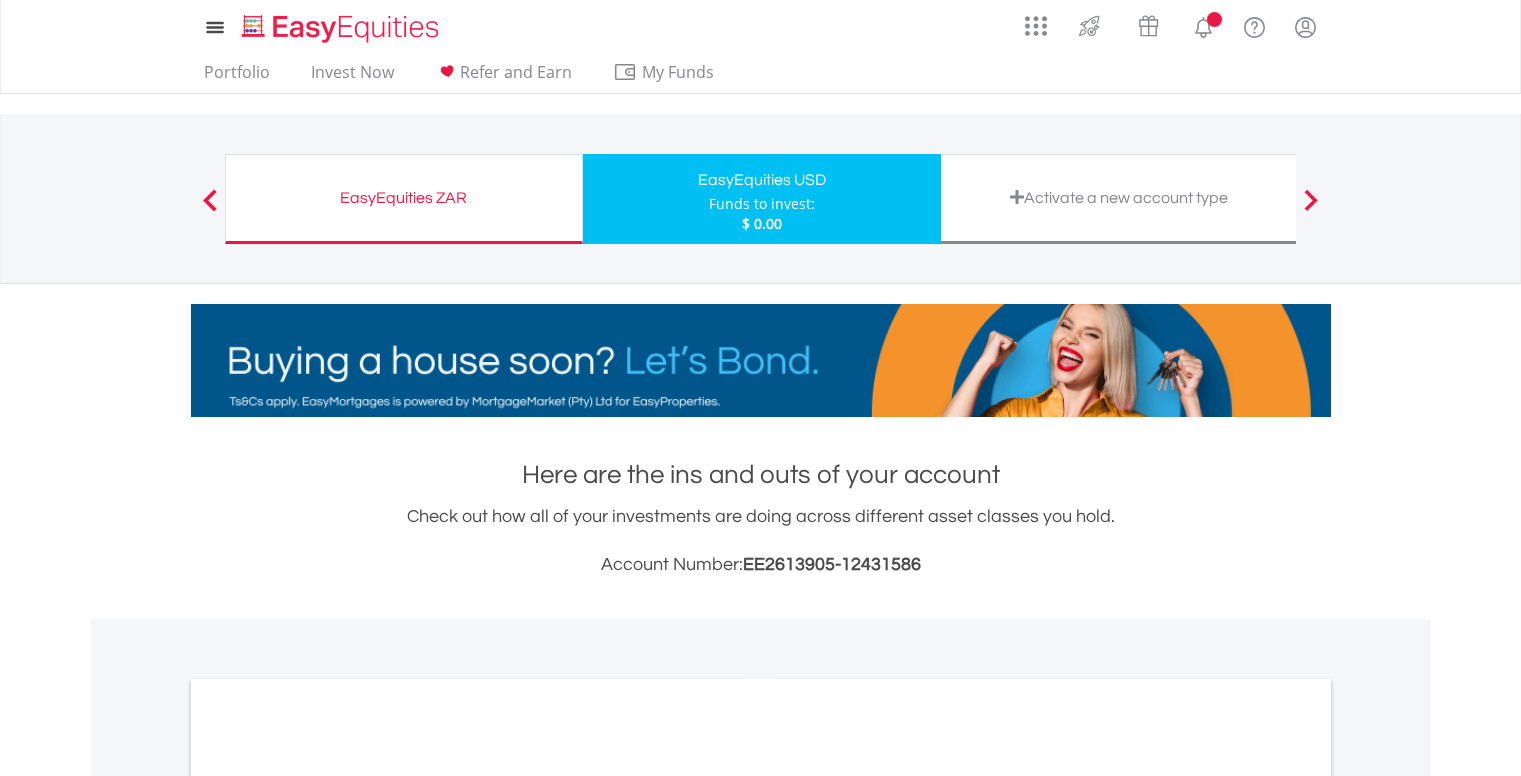 scroll, scrollTop: 0, scrollLeft: 0, axis: both 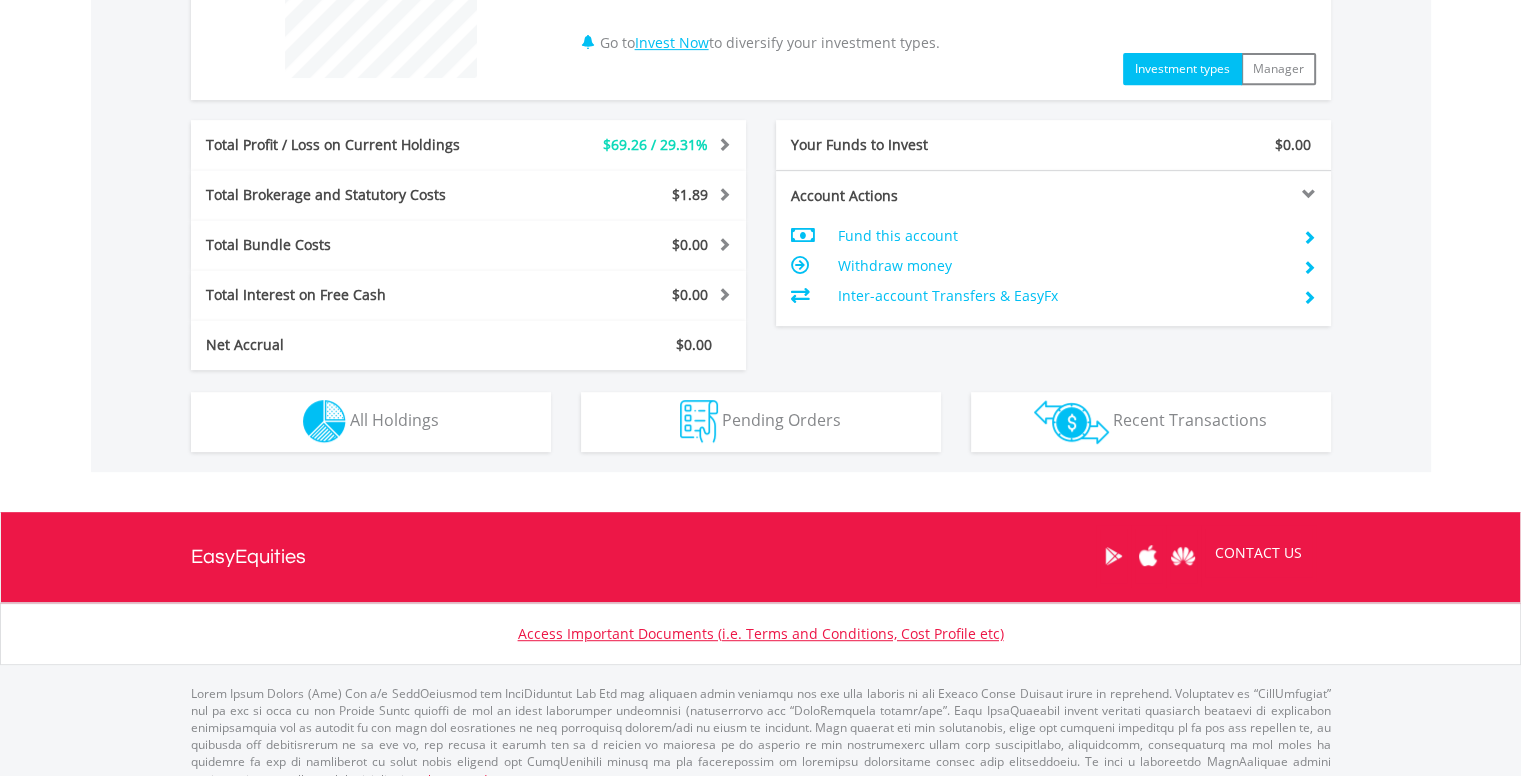 drag, startPoint x: 1531, startPoint y: 167, endPoint x: 1452, endPoint y: 608, distance: 448.02008 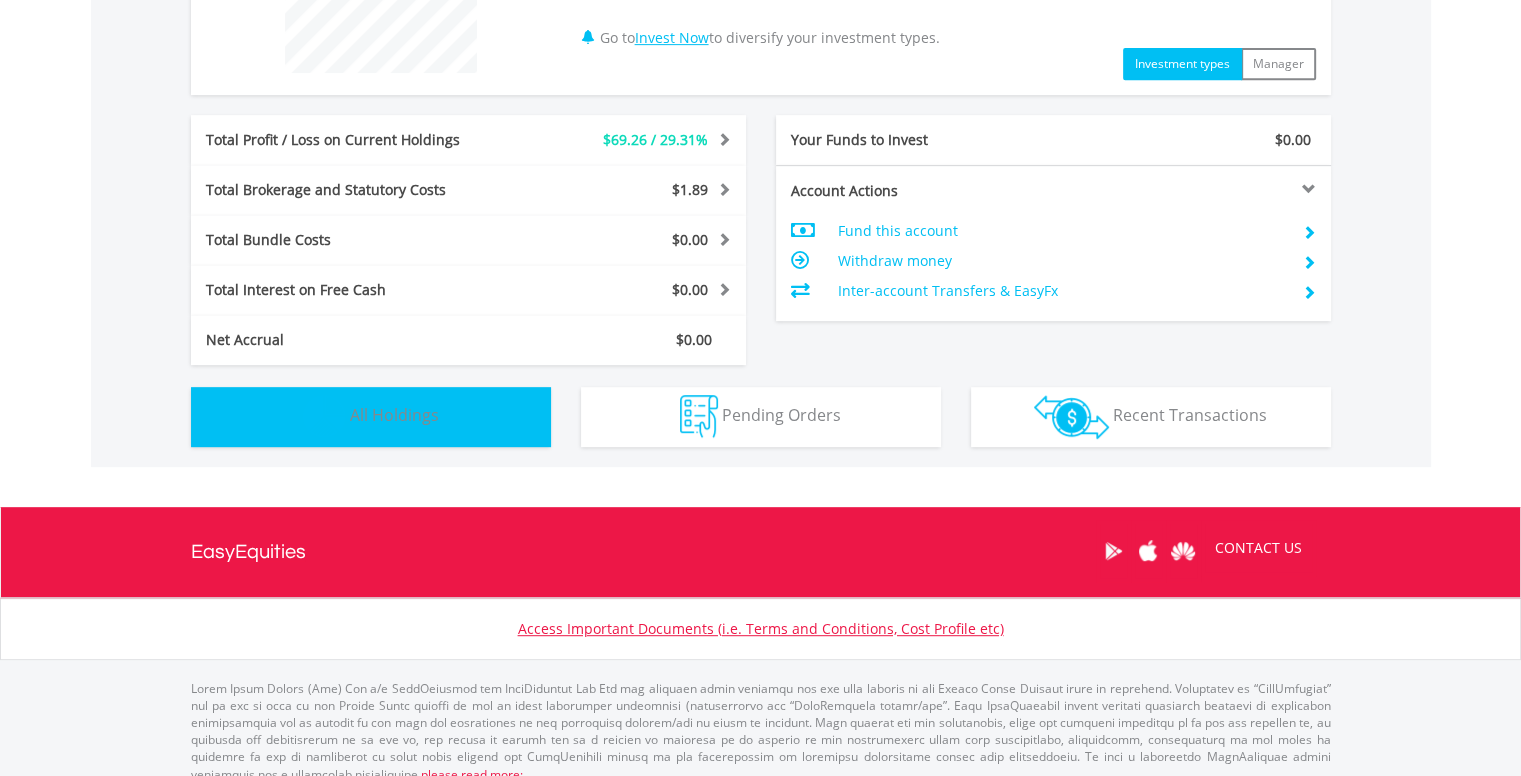 click on "Holdings
All Holdings" at bounding box center (371, 417) 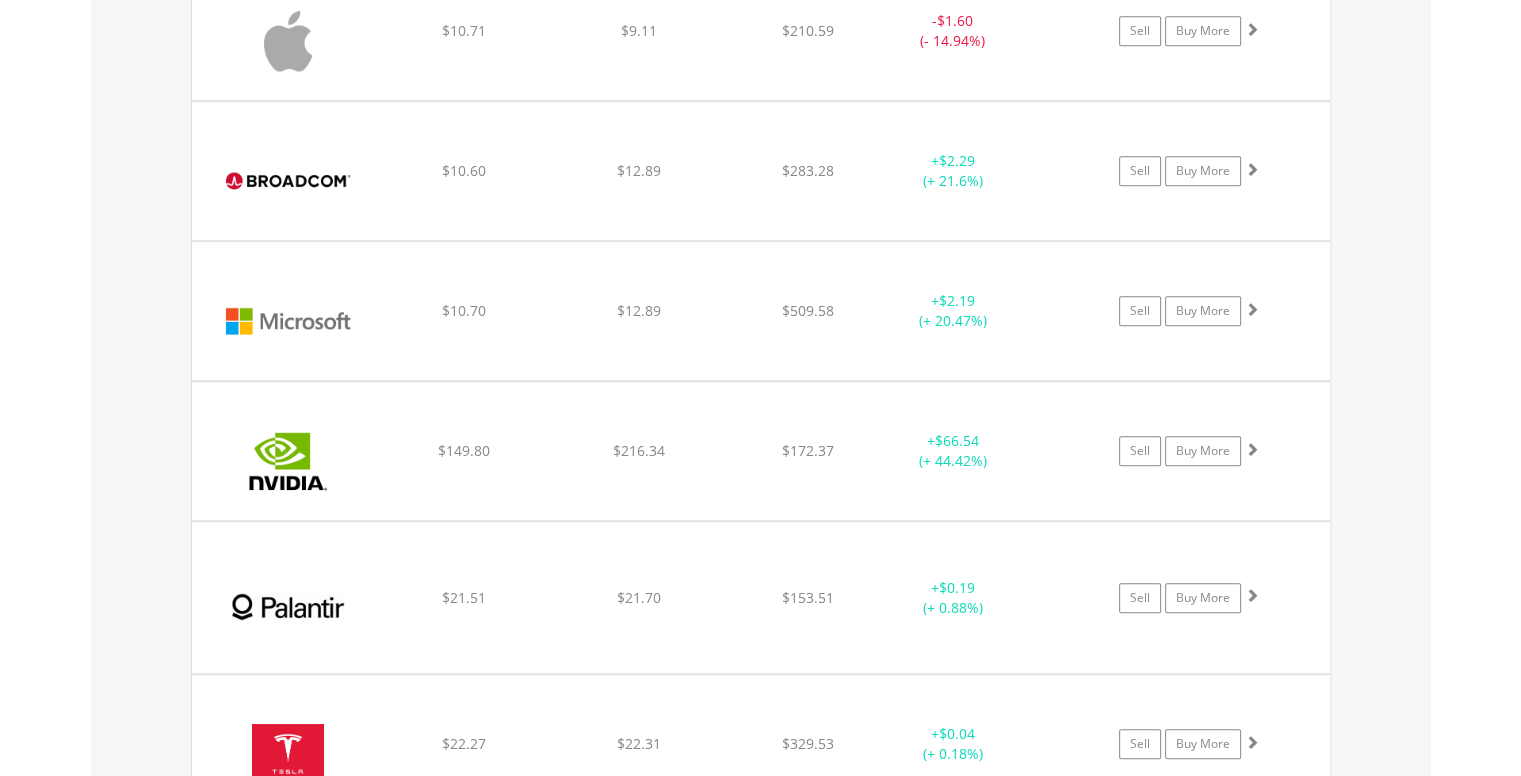 scroll, scrollTop: 1770, scrollLeft: 0, axis: vertical 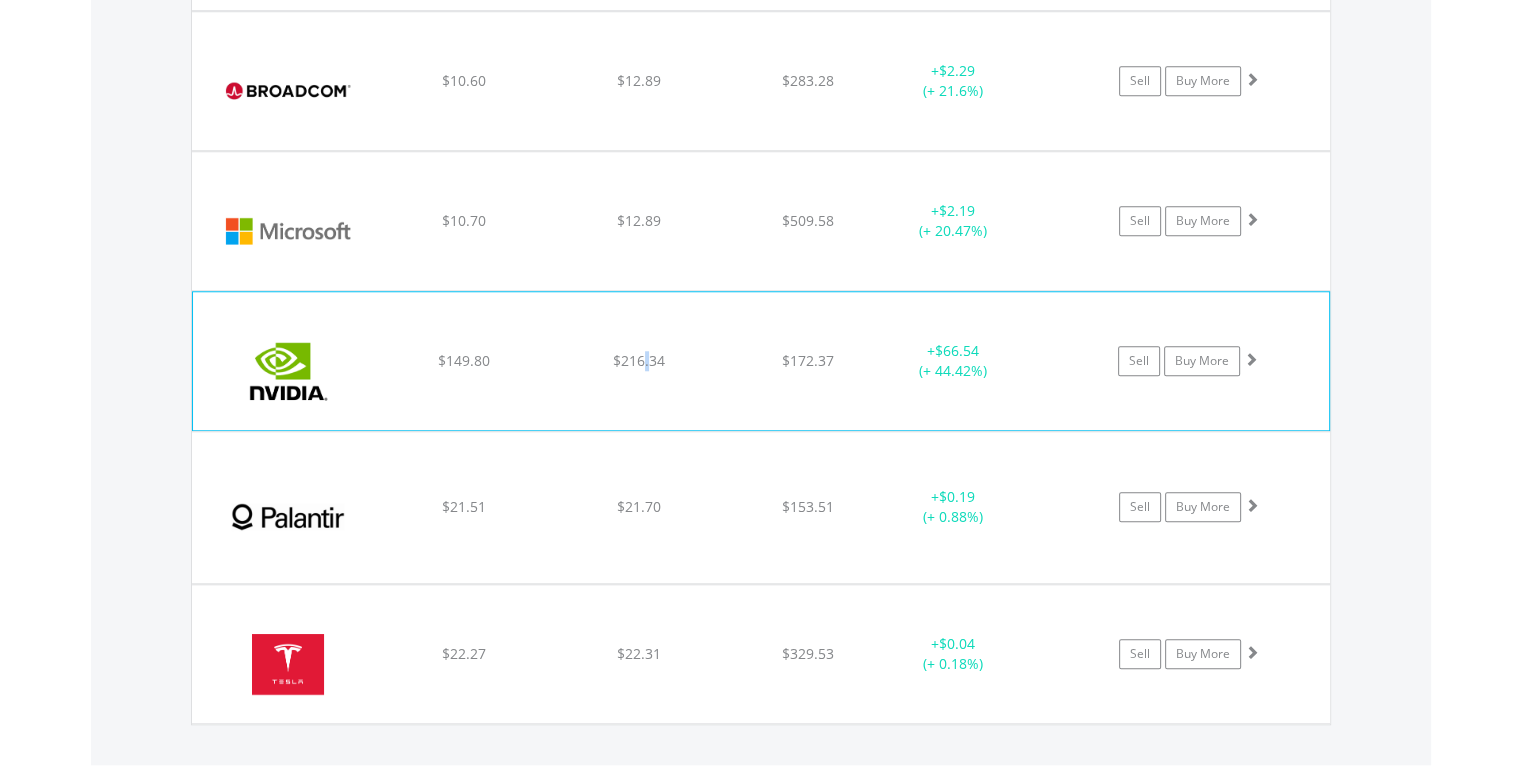 click on "$216.34" at bounding box center (639, -200) 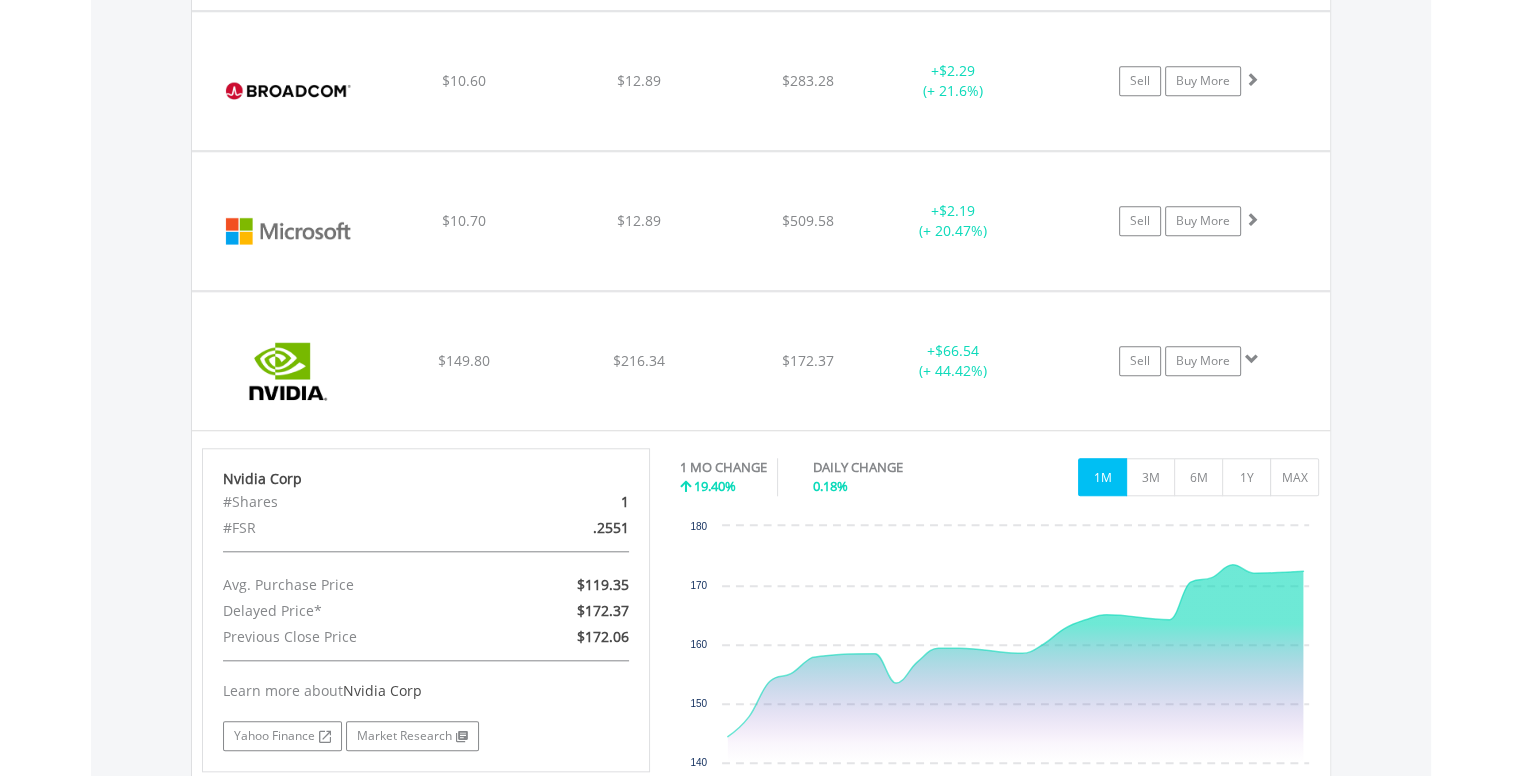 click on "My Investments
Invest Now
New Listings
Sell
My Recurring Investments
Pending Orders
Vouchers
Buy a Voucher
Redeem a Voucher
Account Management" at bounding box center (760, -125) 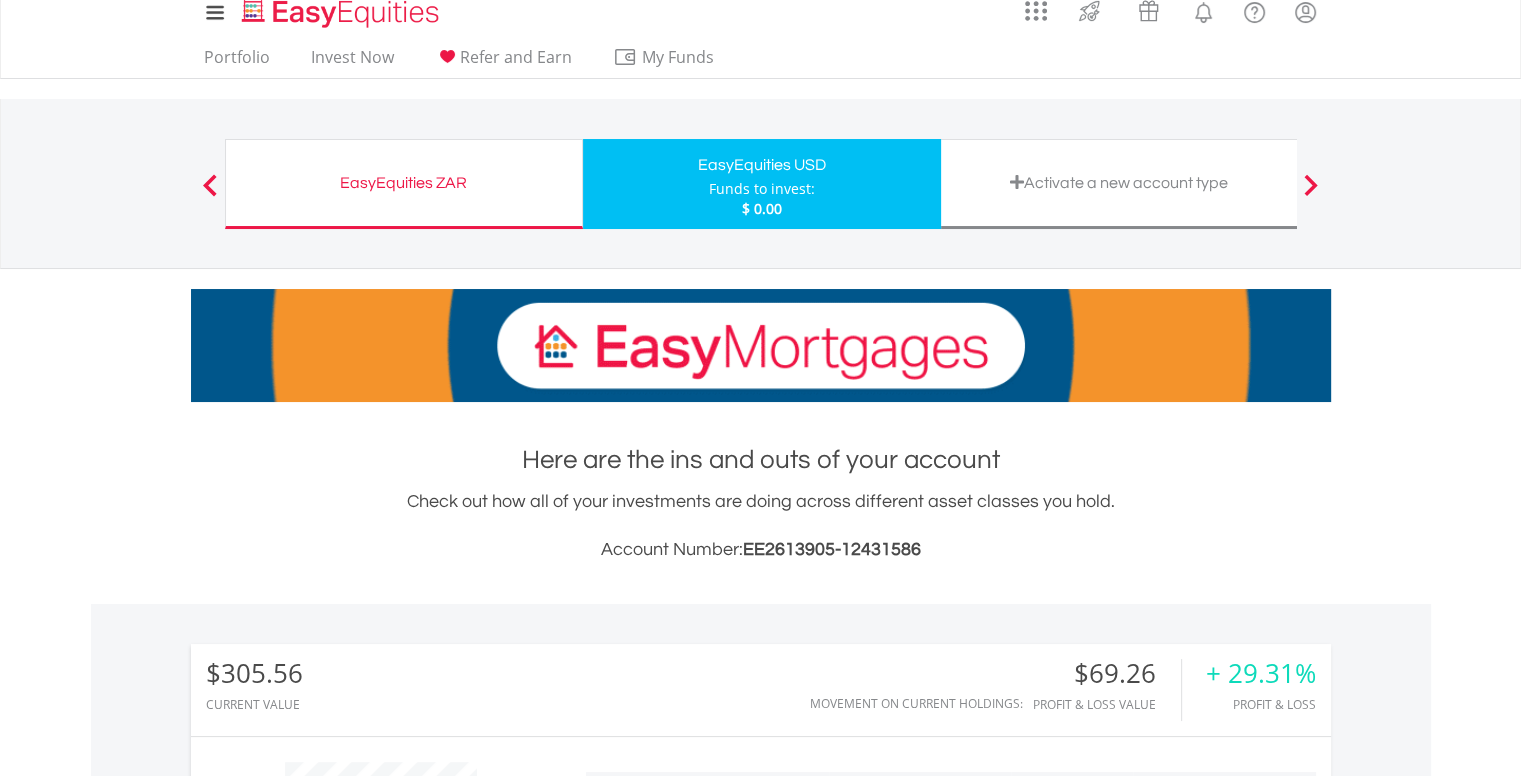scroll, scrollTop: 0, scrollLeft: 0, axis: both 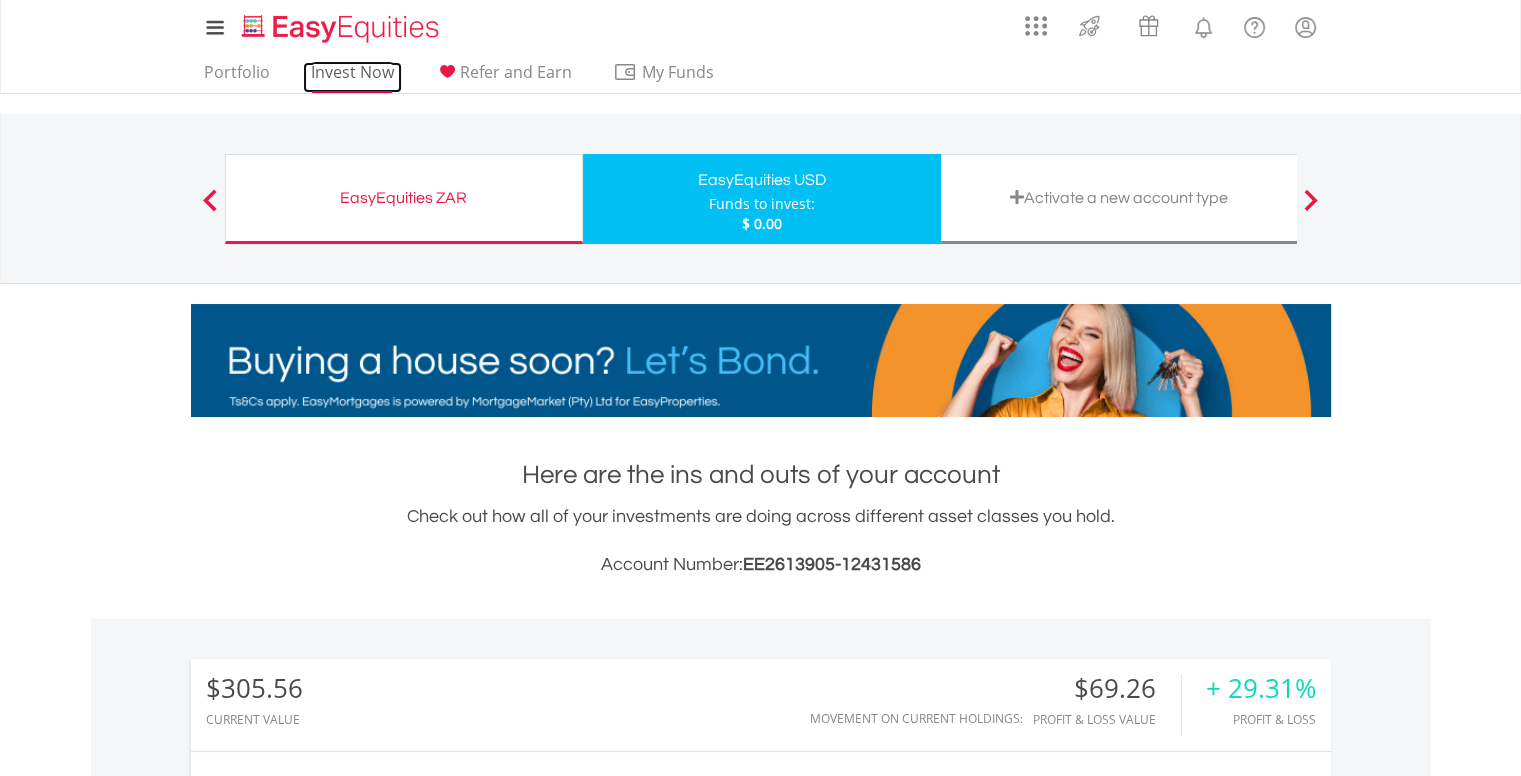 click on "Invest Now" at bounding box center (352, 77) 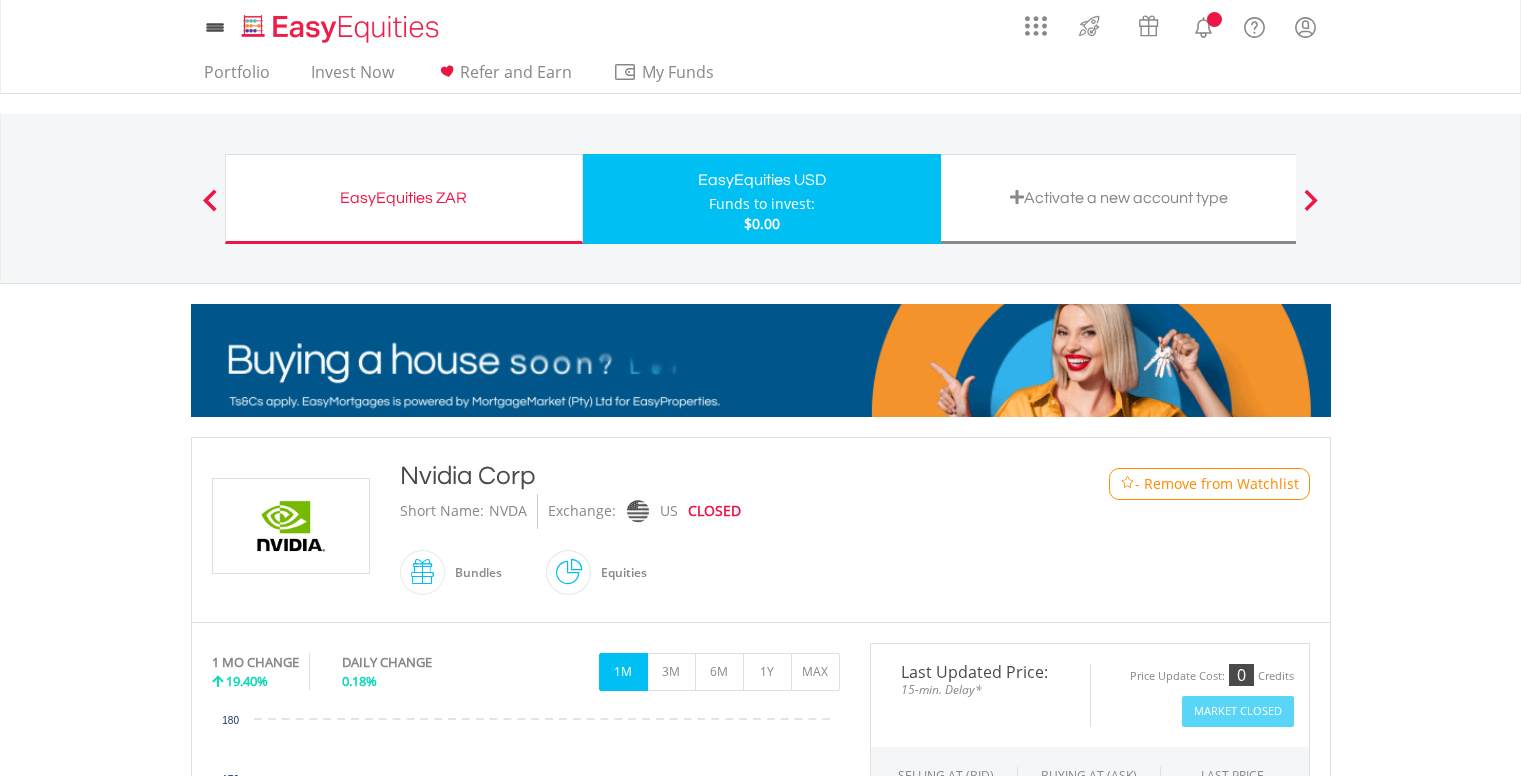 scroll, scrollTop: 0, scrollLeft: 0, axis: both 